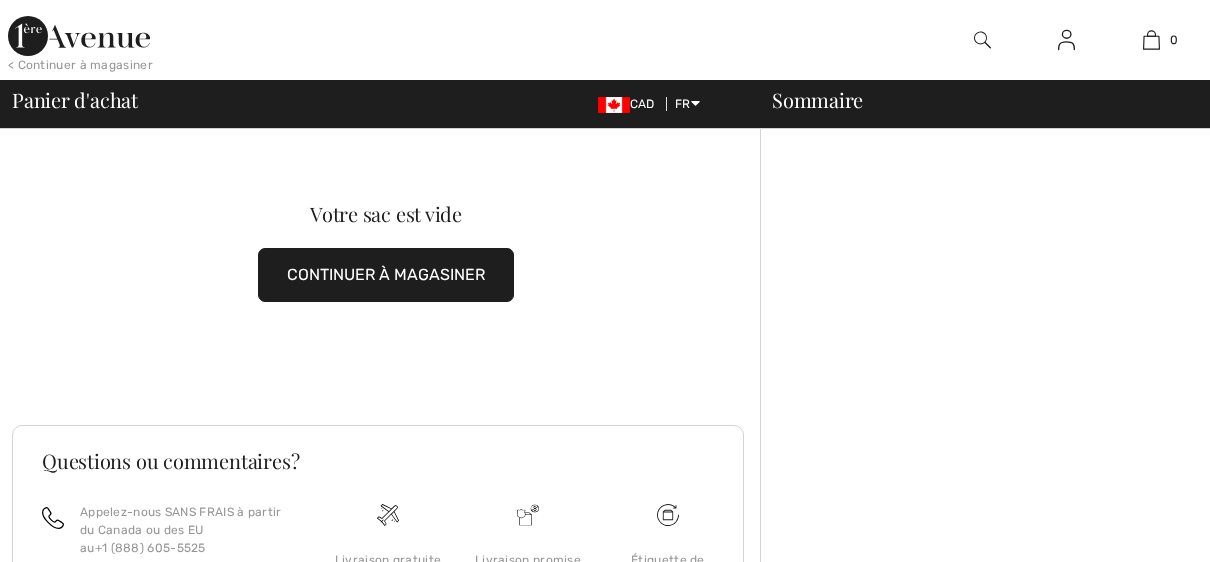 scroll, scrollTop: 0, scrollLeft: 0, axis: both 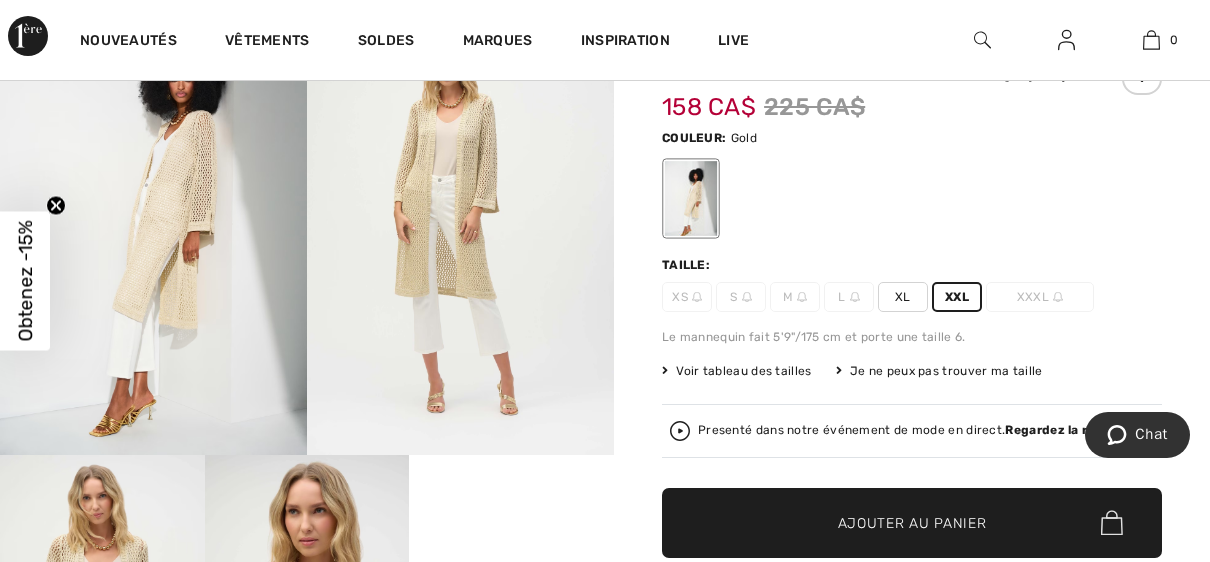 click on "Voir tableau des tailles" at bounding box center [737, 371] 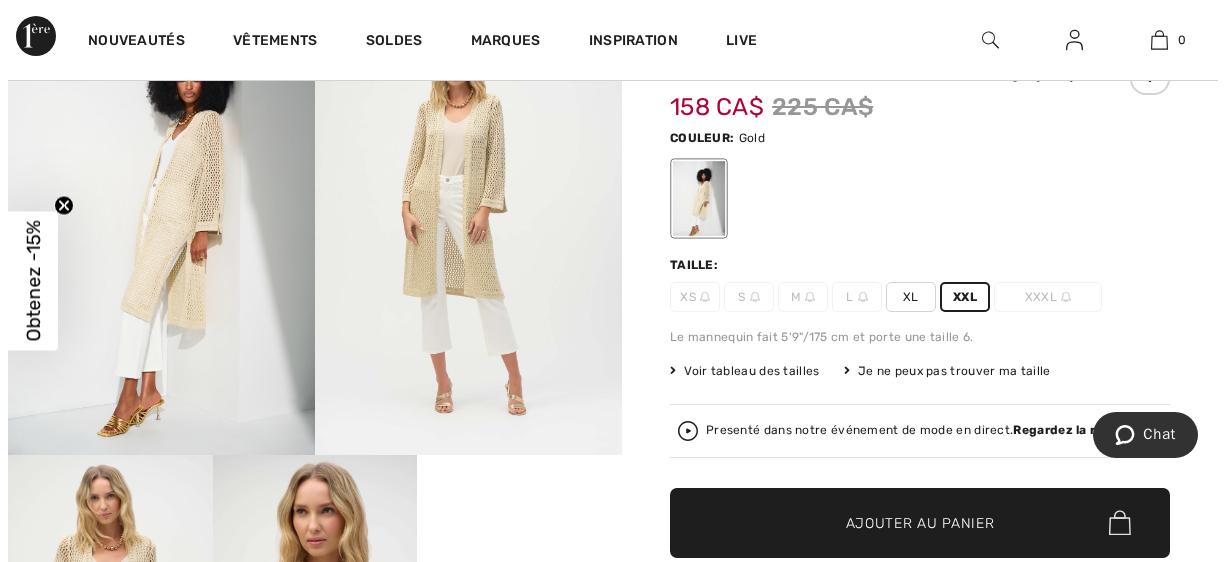 scroll, scrollTop: 201, scrollLeft: 0, axis: vertical 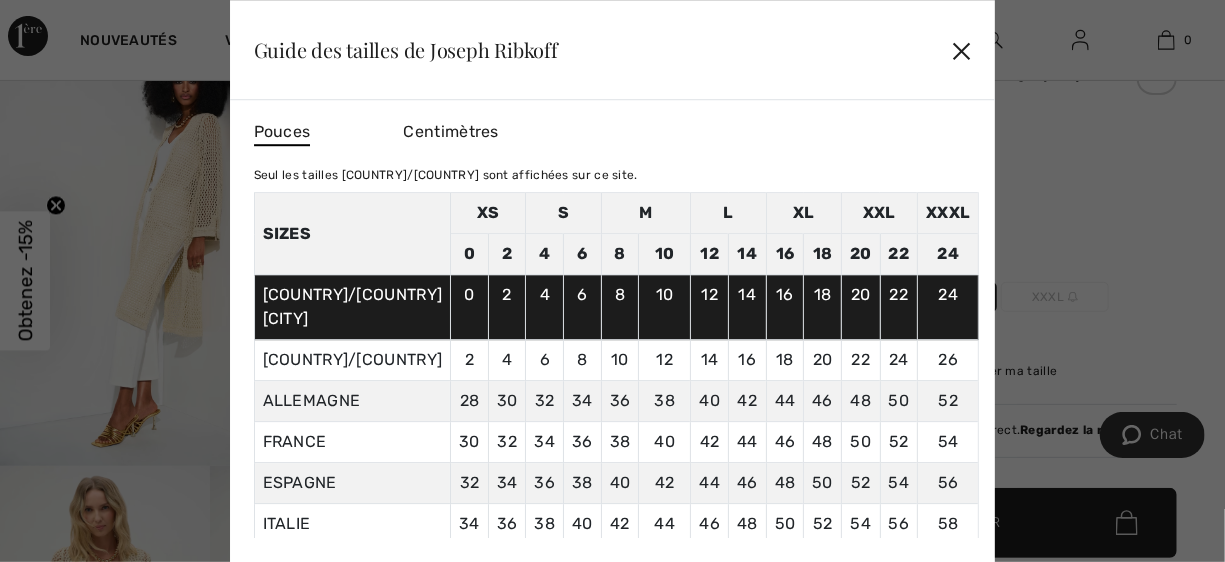 click on "✕" at bounding box center (961, 50) 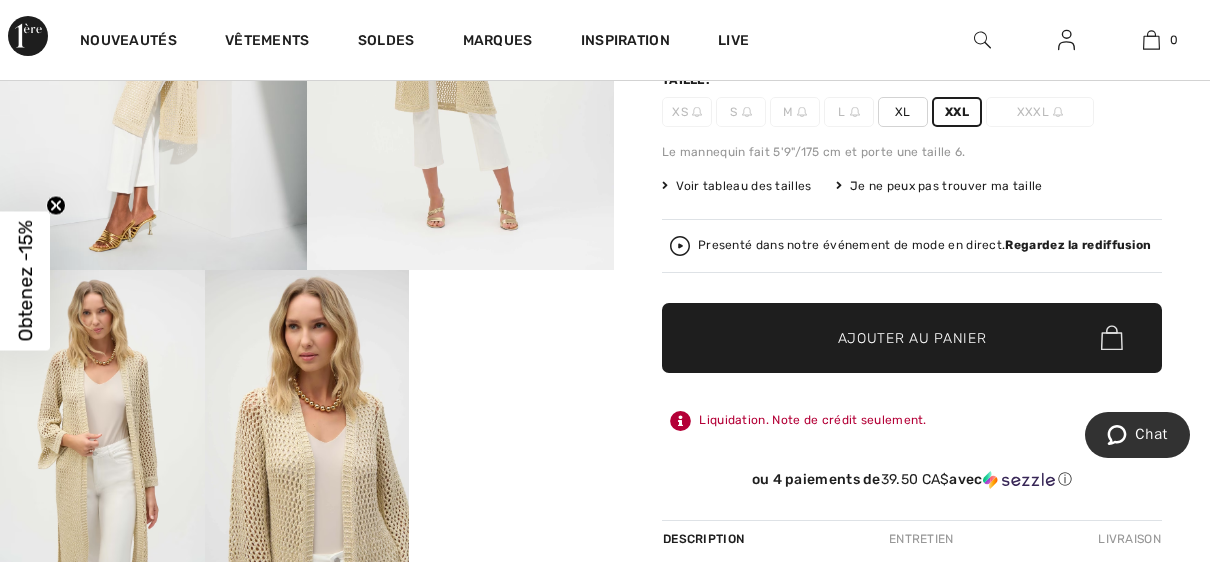 scroll, scrollTop: 400, scrollLeft: 0, axis: vertical 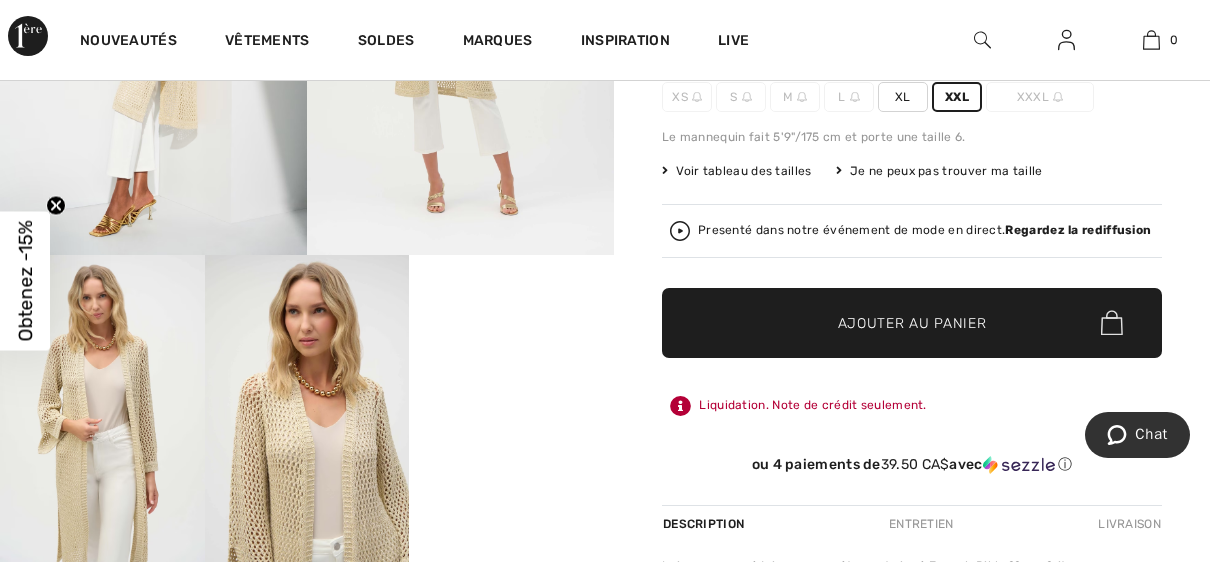 click on "Ajouter au panier" at bounding box center [912, 322] 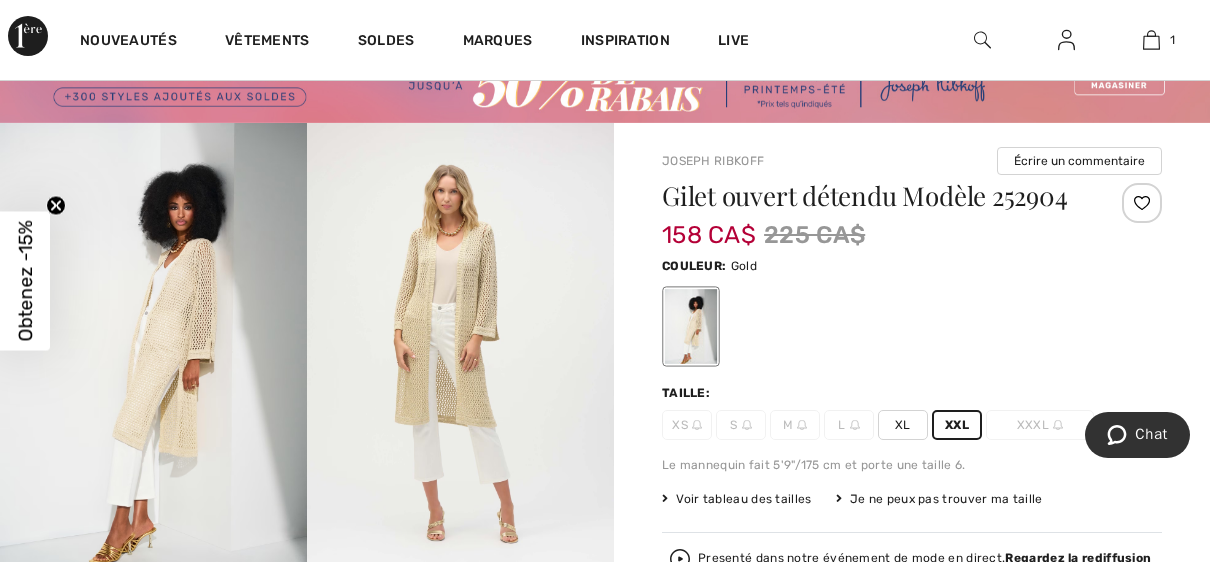 scroll, scrollTop: 0, scrollLeft: 0, axis: both 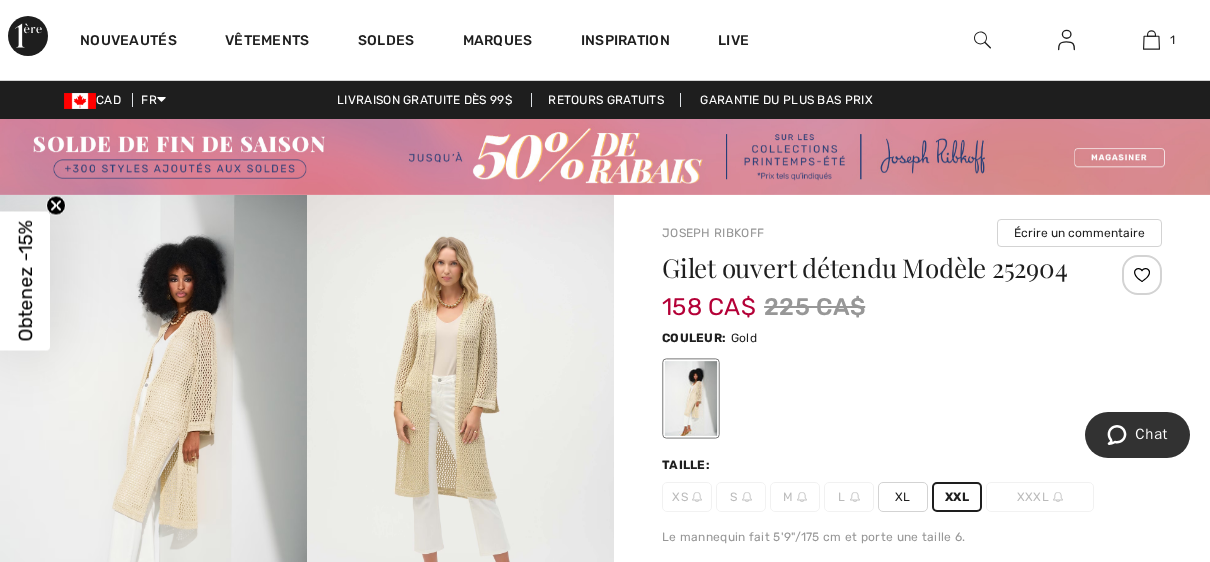 click on "Écrire un commentaire" at bounding box center (1079, 233) 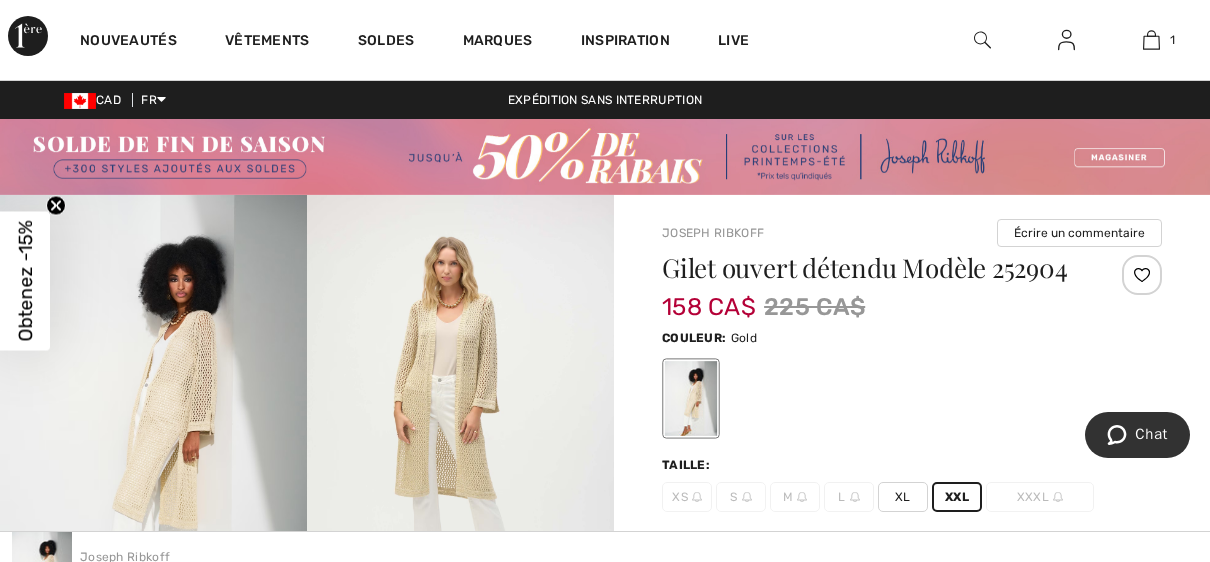 scroll, scrollTop: 0, scrollLeft: 0, axis: both 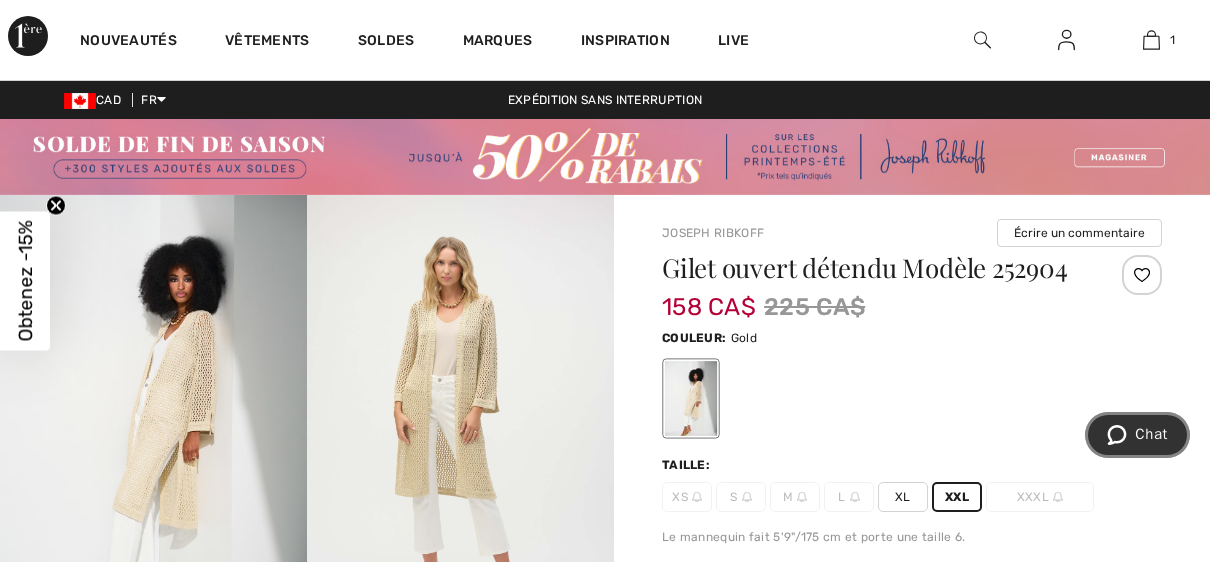 click on "Chat" at bounding box center [1137, 435] 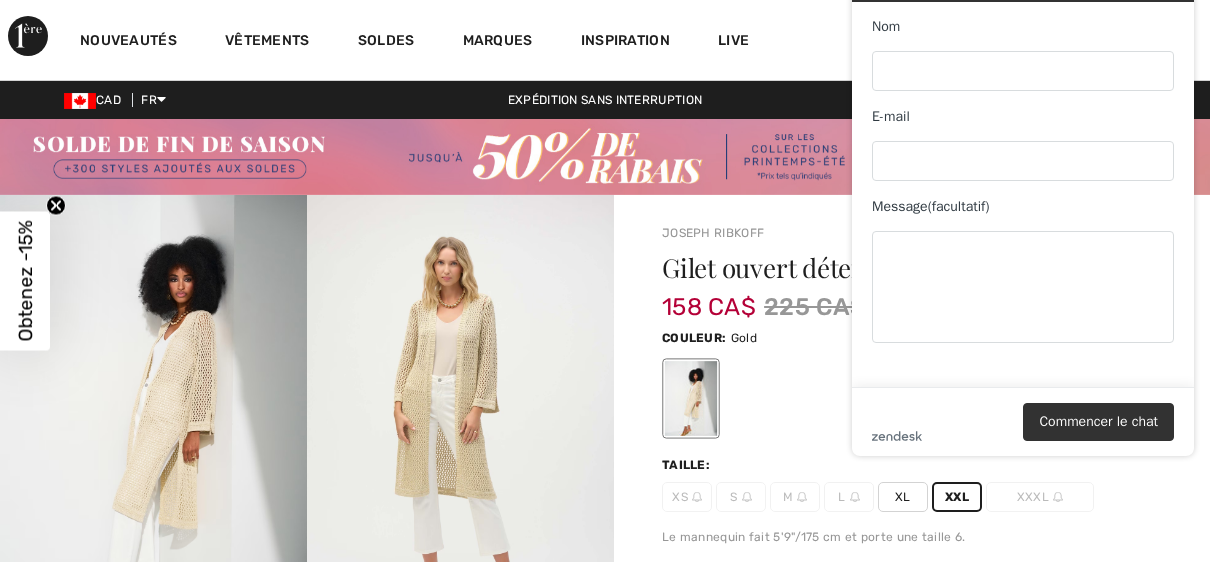 scroll, scrollTop: 0, scrollLeft: 0, axis: both 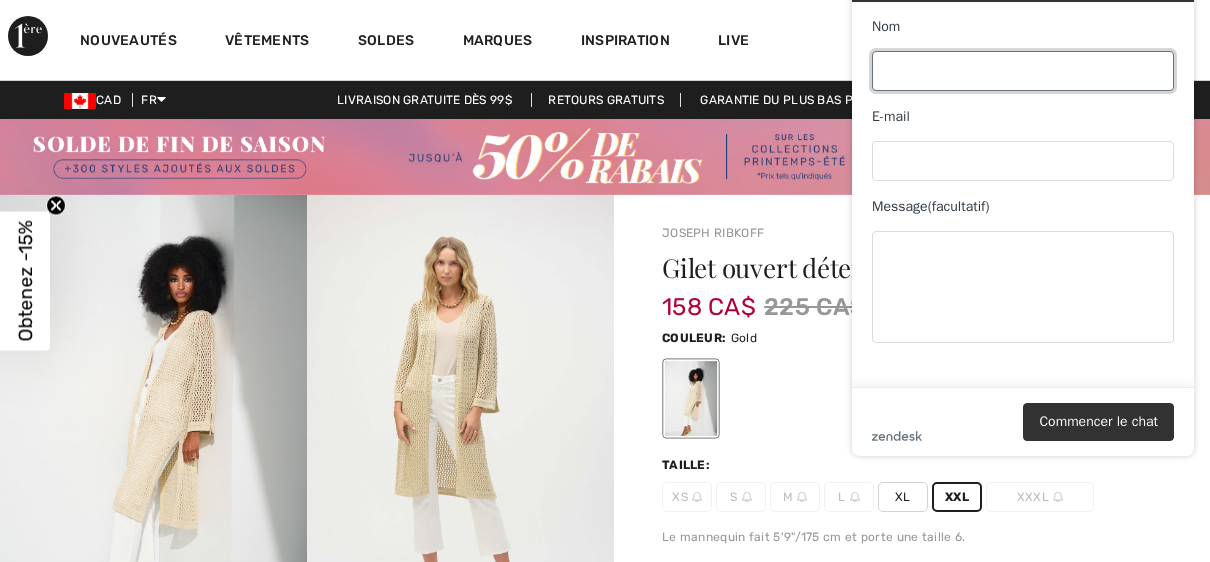 click on "Nom" at bounding box center [1023, 71] 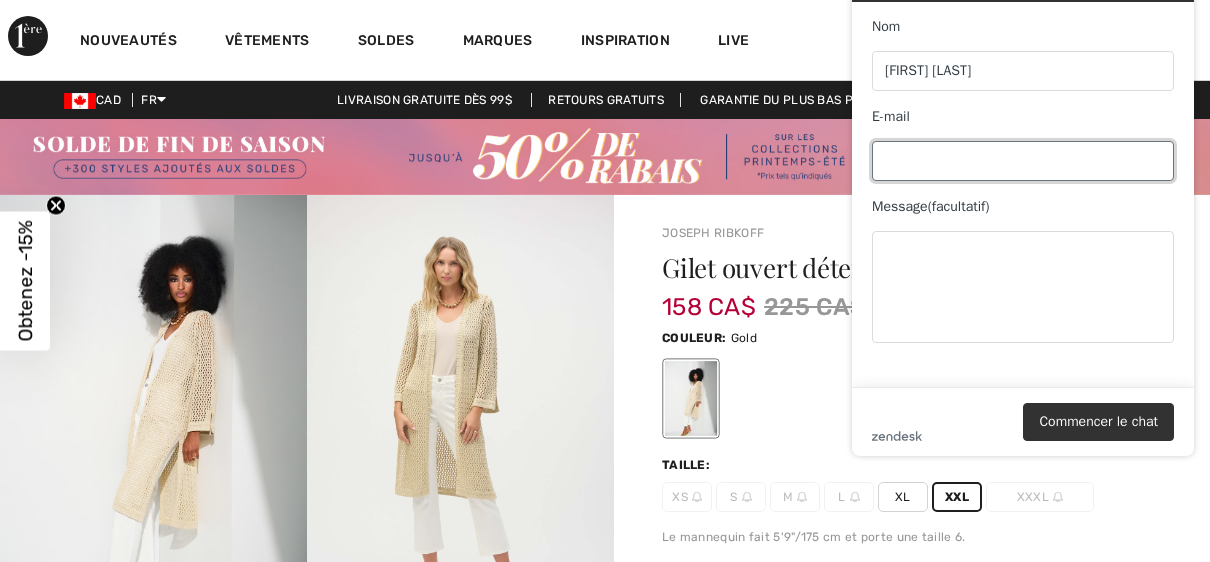 click on "E-mail" at bounding box center (1023, 161) 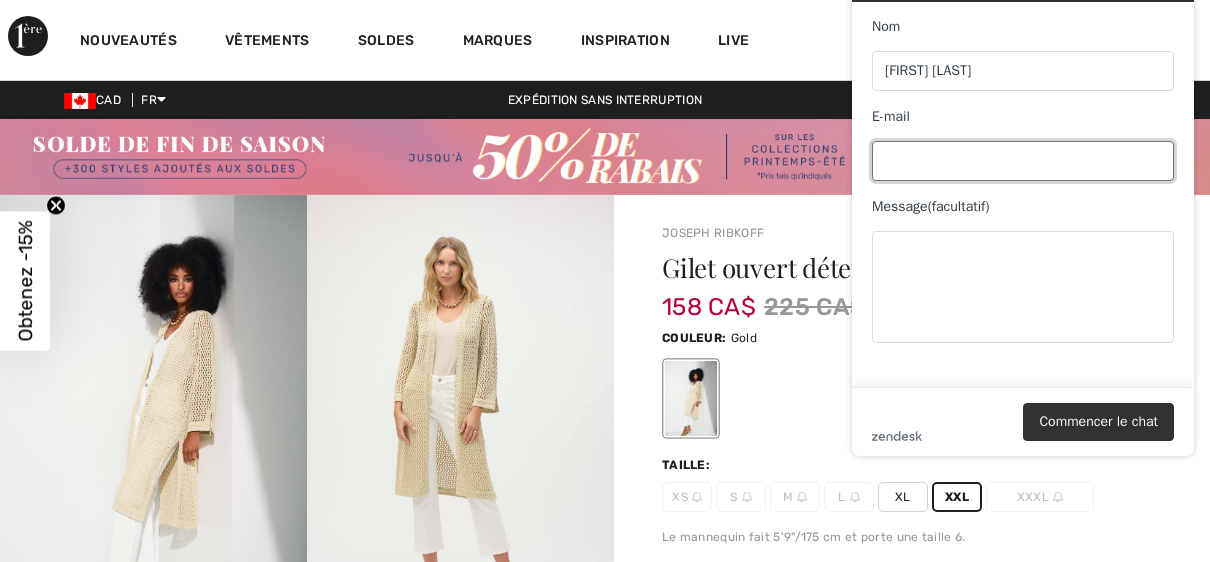 type on "yvanfrancine@videotron.ca" 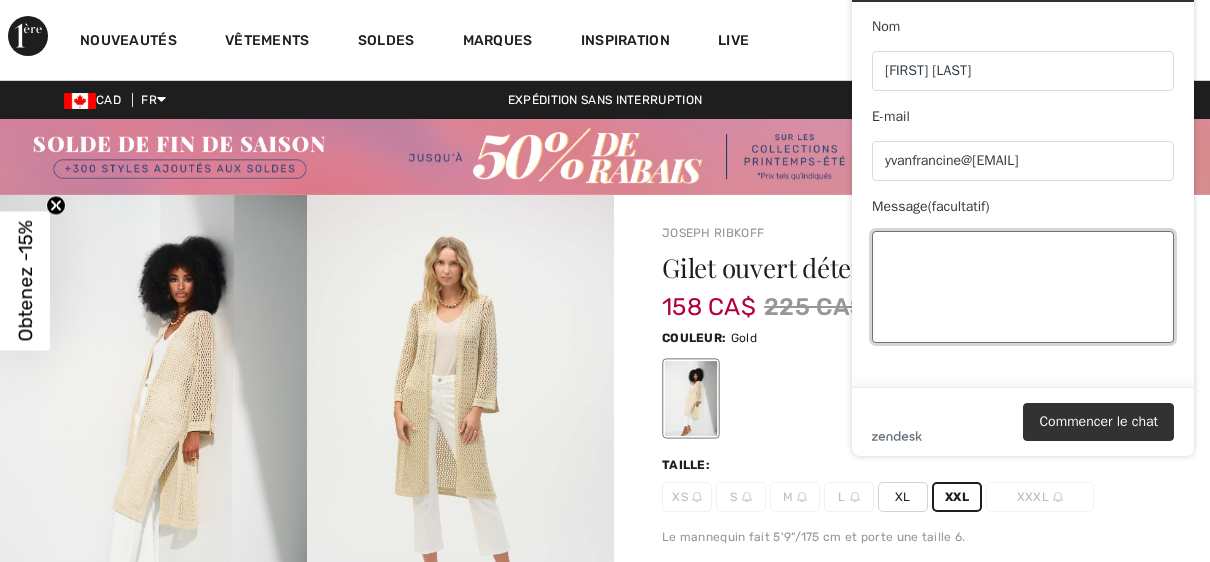click on "Message  (facultatif)" at bounding box center (1023, 287) 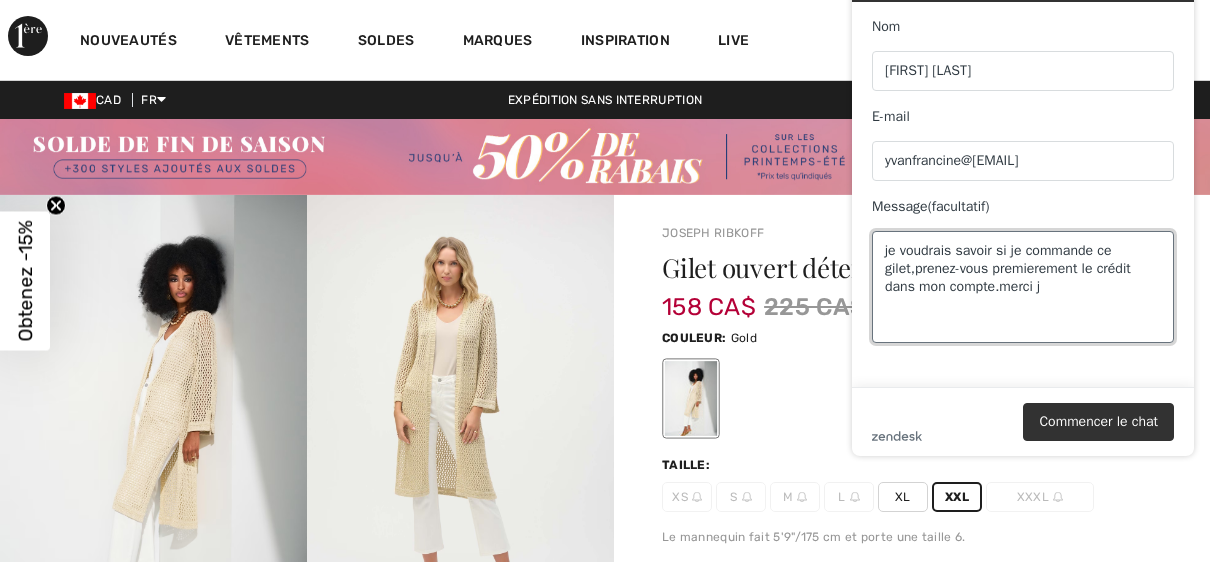 click on "je voudrais savoir si je commande ce gilet,prenez-vous premierement le crédit dans mon compte.merci j" at bounding box center (1023, 287) 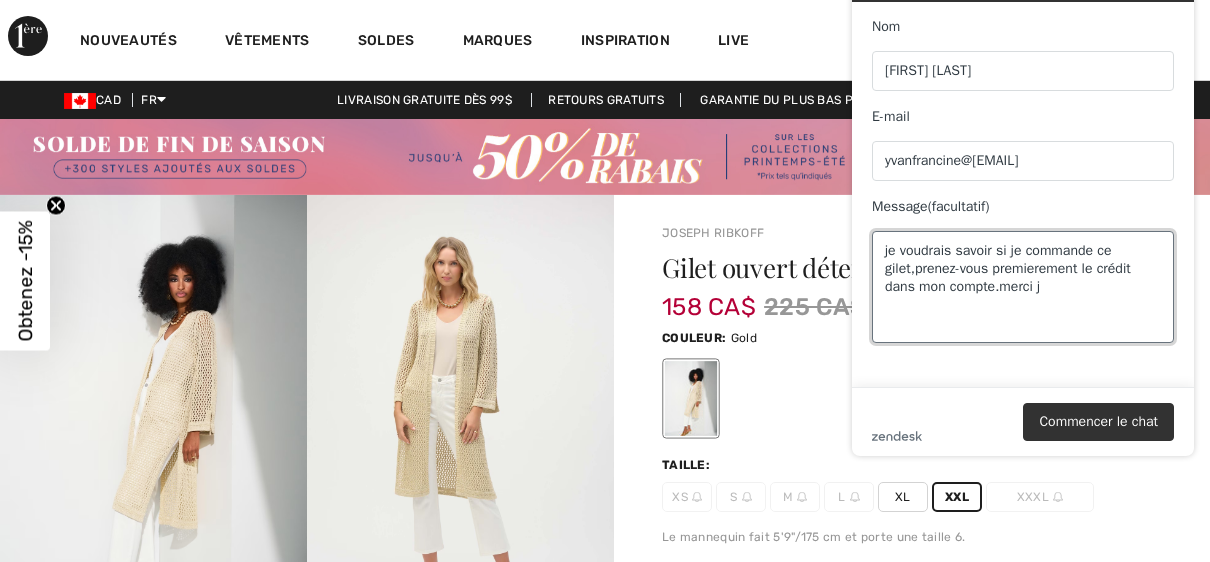 click on "je voudrais savoir si je commande ce gilet,prenez-vous premierement le crédit dans mon compte.merci j" at bounding box center [1023, 287] 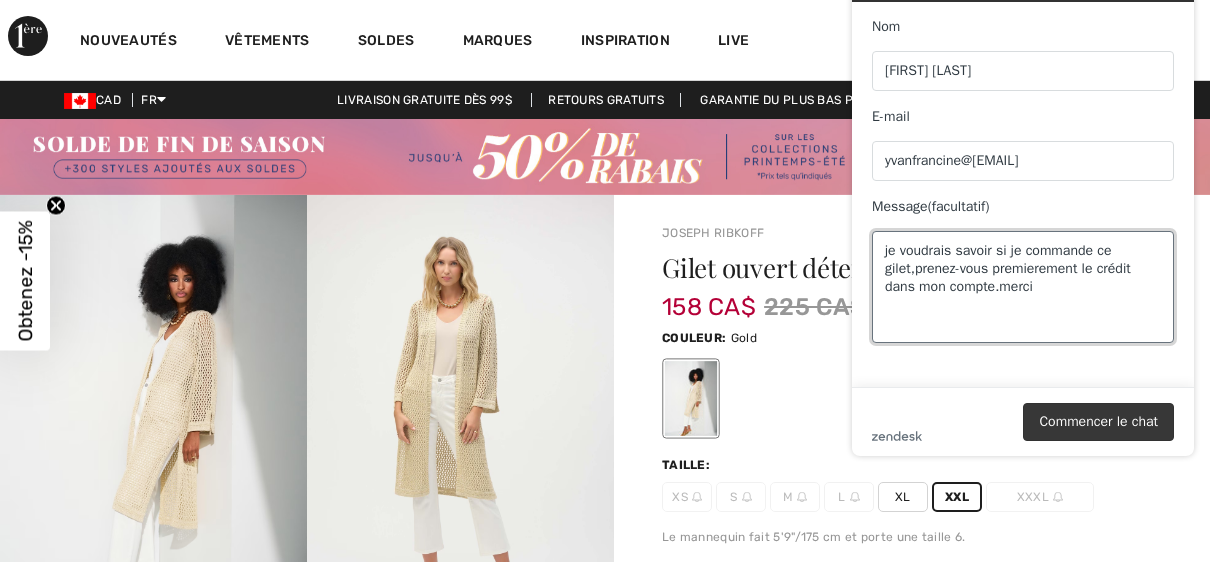 type on "je voudrais savoir si je commande ce gilet,prenez-vous premierement le crédit dans mon compte.merci" 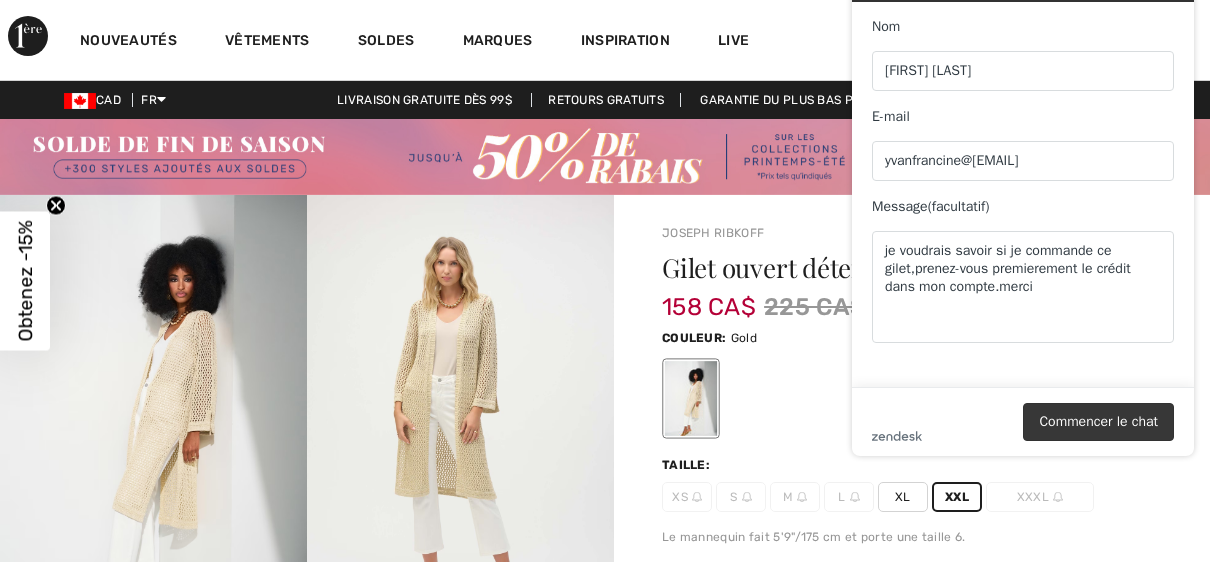 click on "Commencer le chat" at bounding box center (1098, 422) 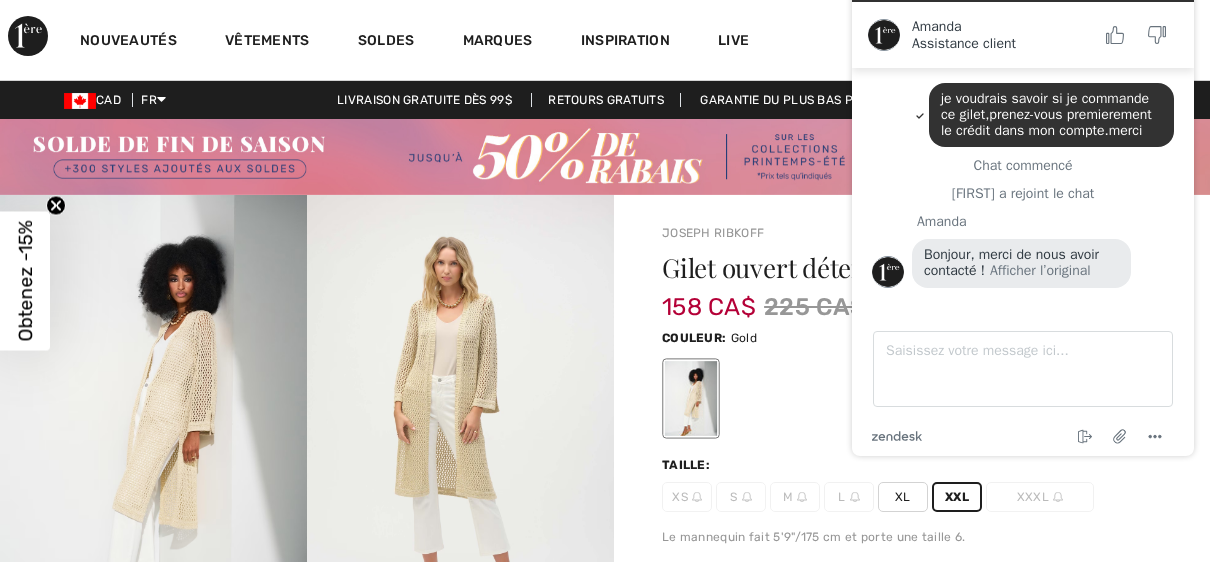 scroll, scrollTop: 124, scrollLeft: 0, axis: vertical 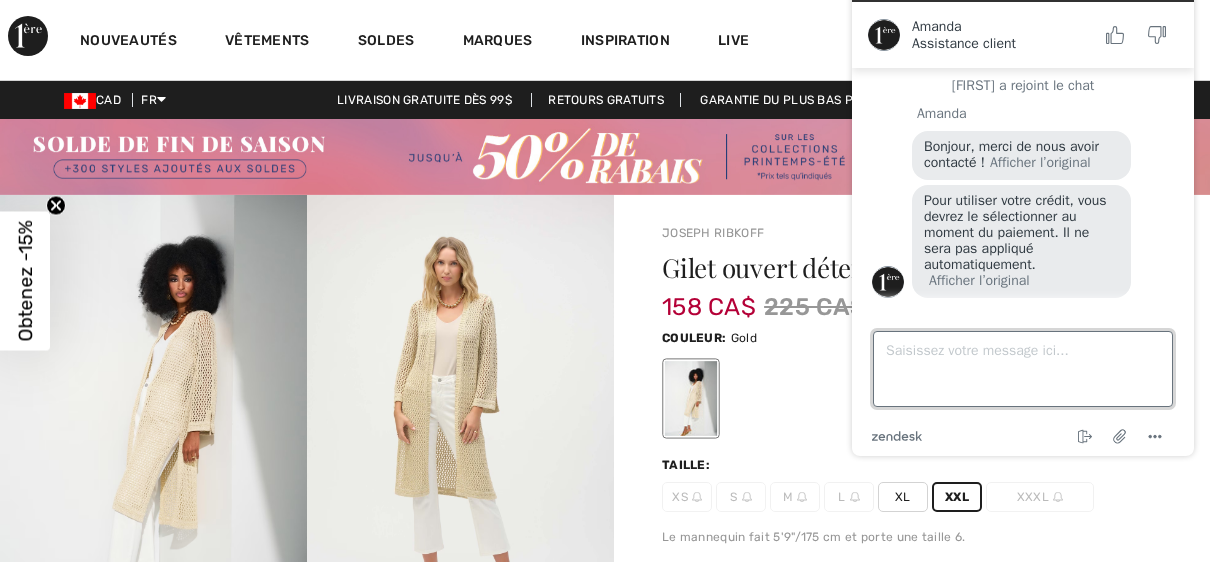 click on "Saisissez votre message ici..." at bounding box center [1023, 369] 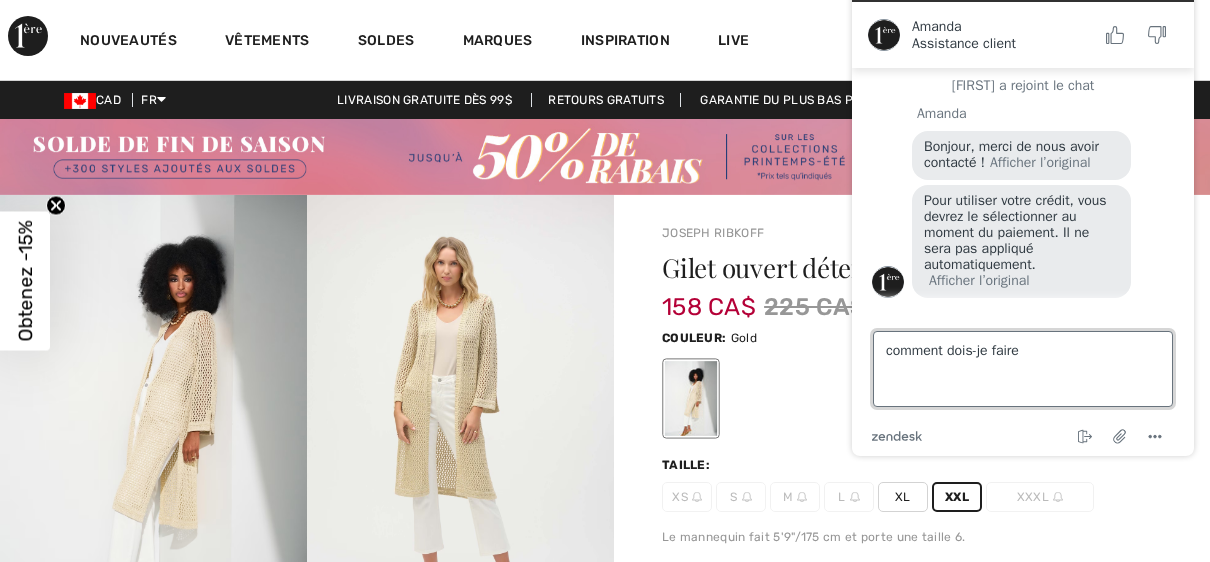 type on "comment dois-je faire?" 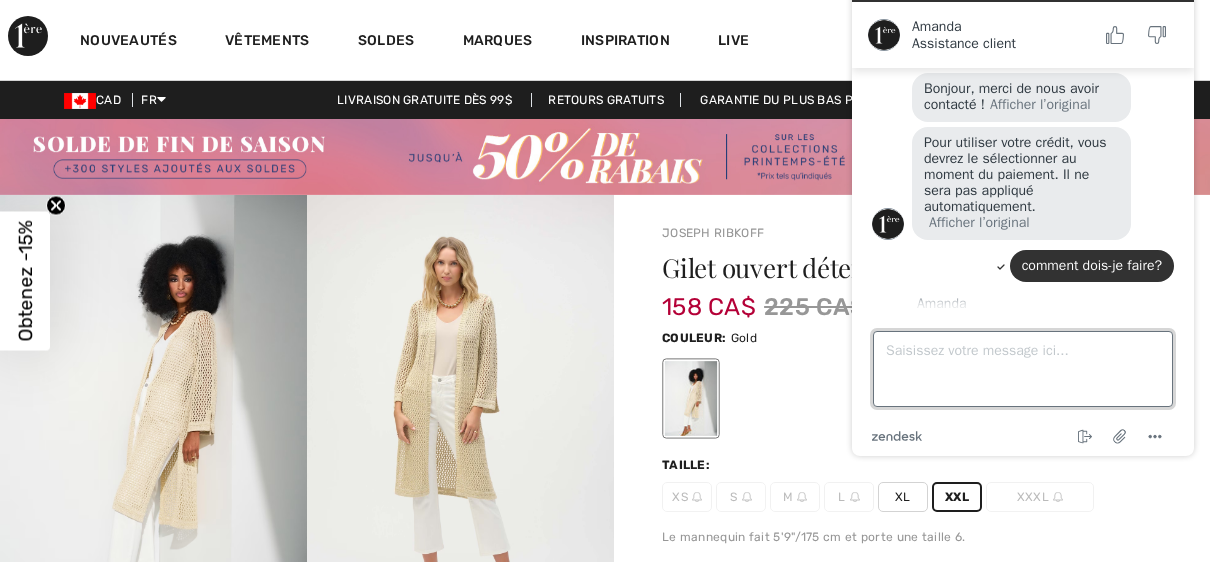 scroll, scrollTop: 334, scrollLeft: 0, axis: vertical 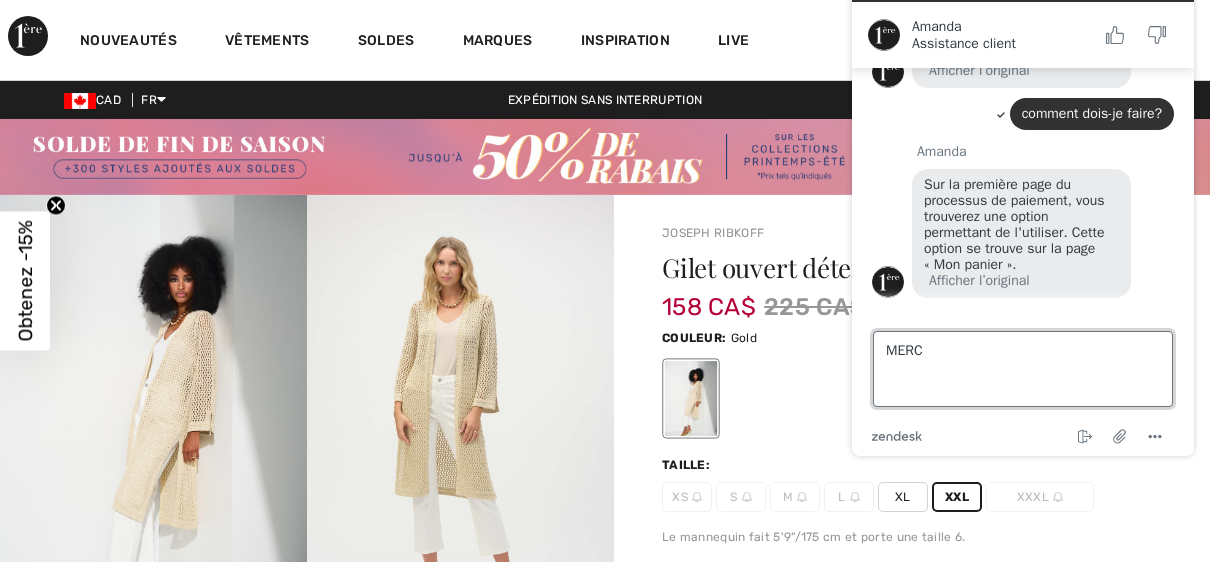 type on "MERCI" 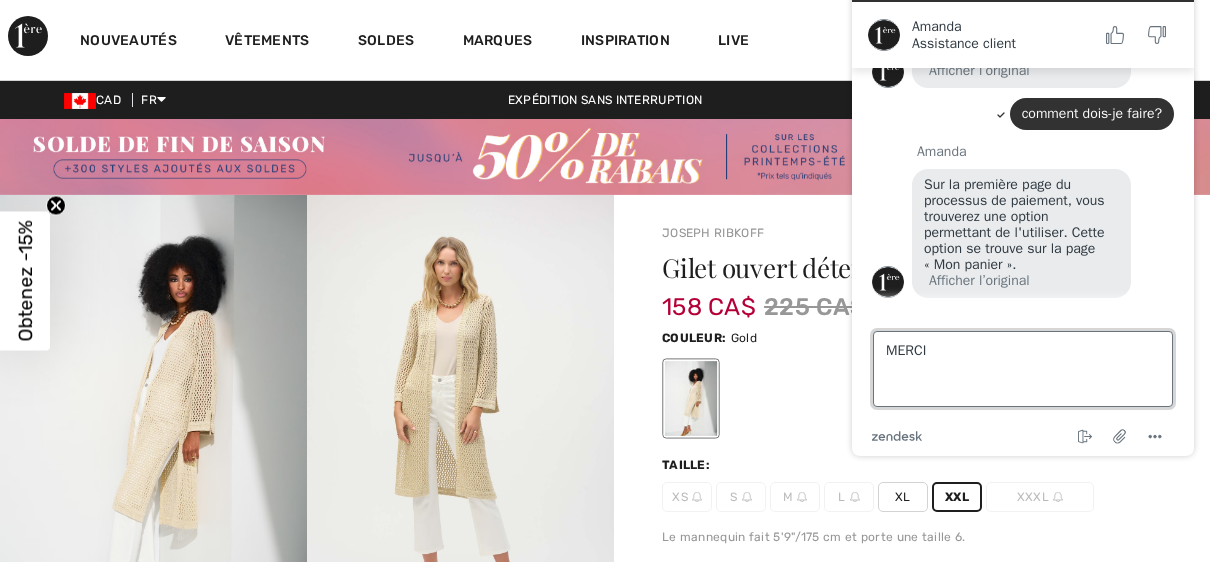 type 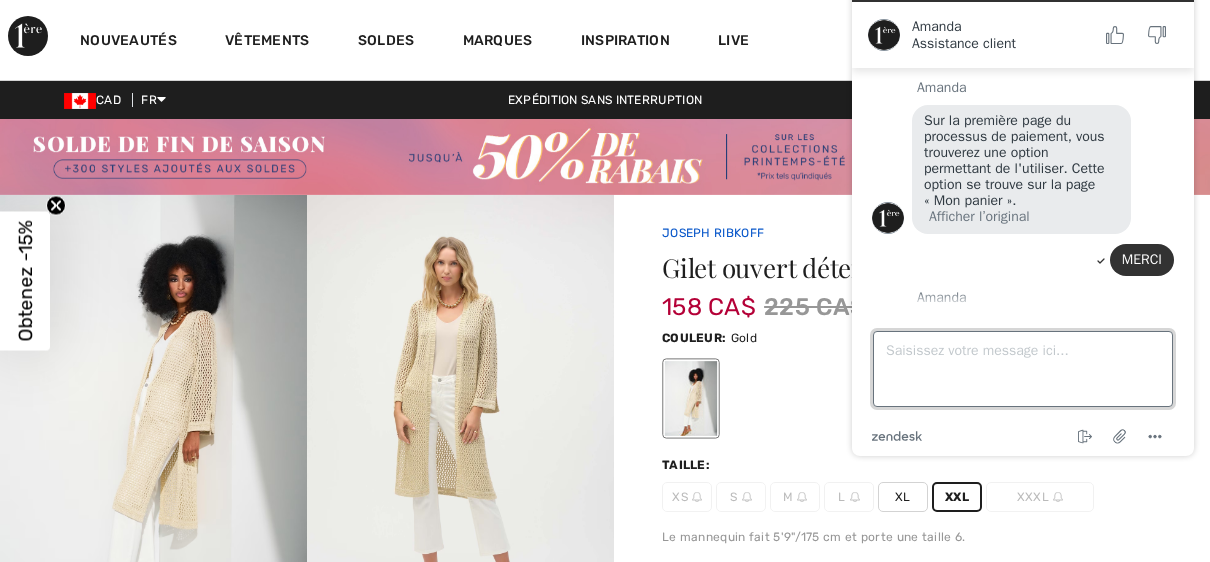 scroll, scrollTop: 465, scrollLeft: 0, axis: vertical 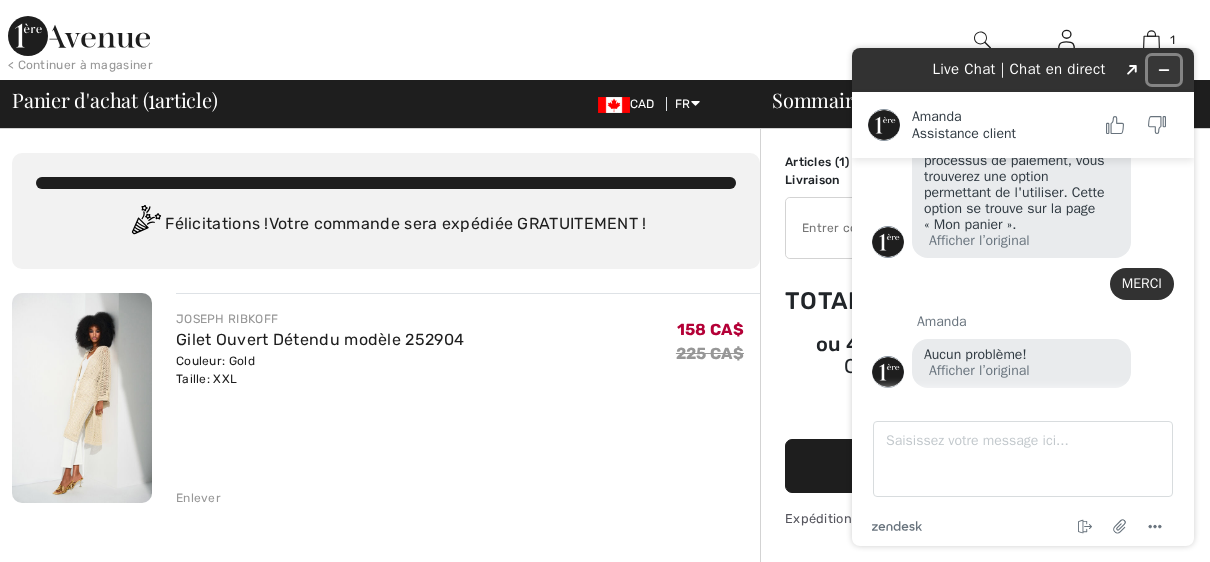 click at bounding box center (1164, 70) 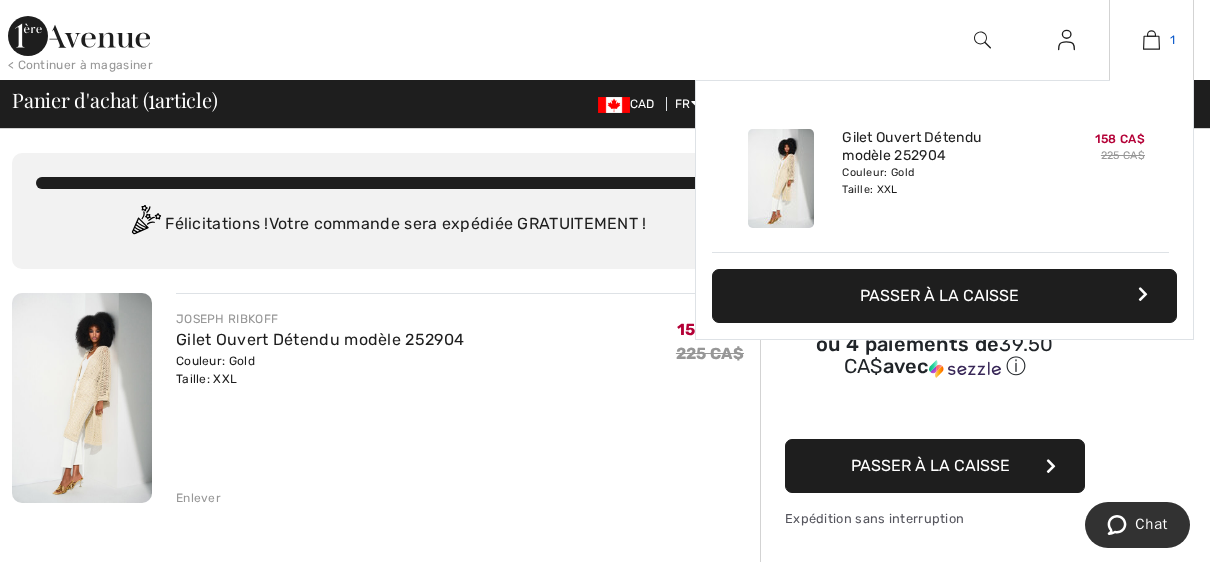 click at bounding box center (1151, 40) 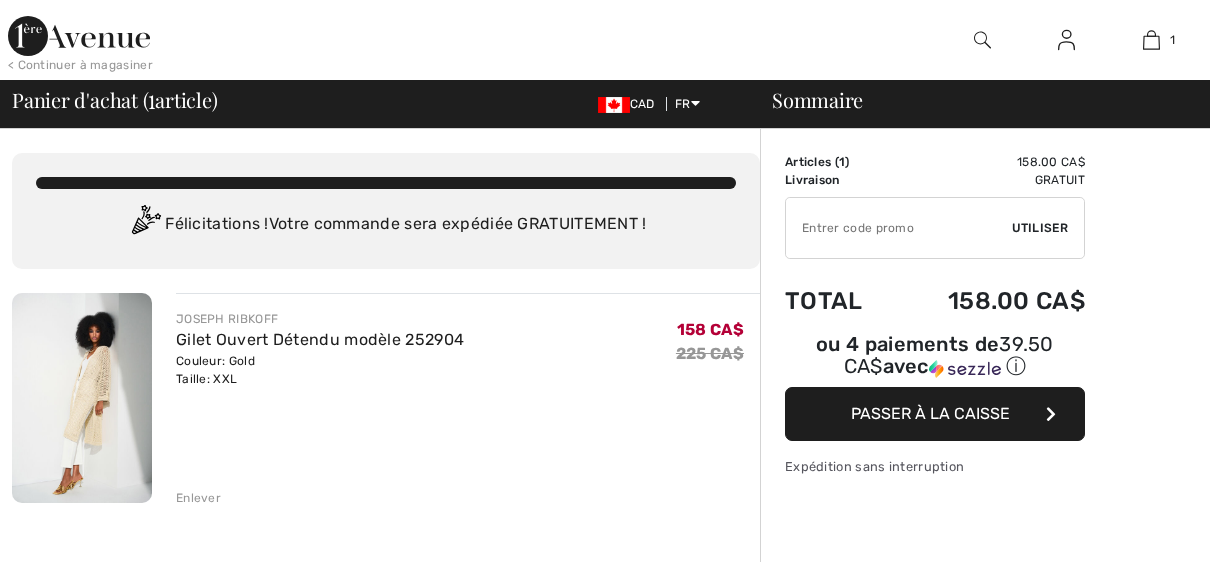 scroll, scrollTop: 0, scrollLeft: 0, axis: both 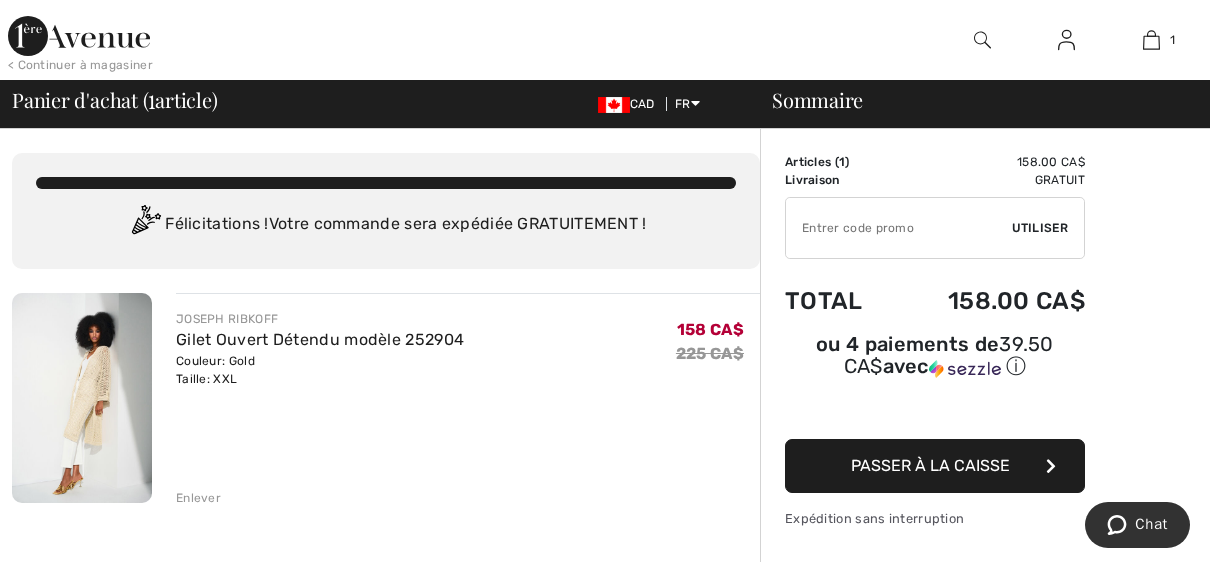 click at bounding box center (82, 398) 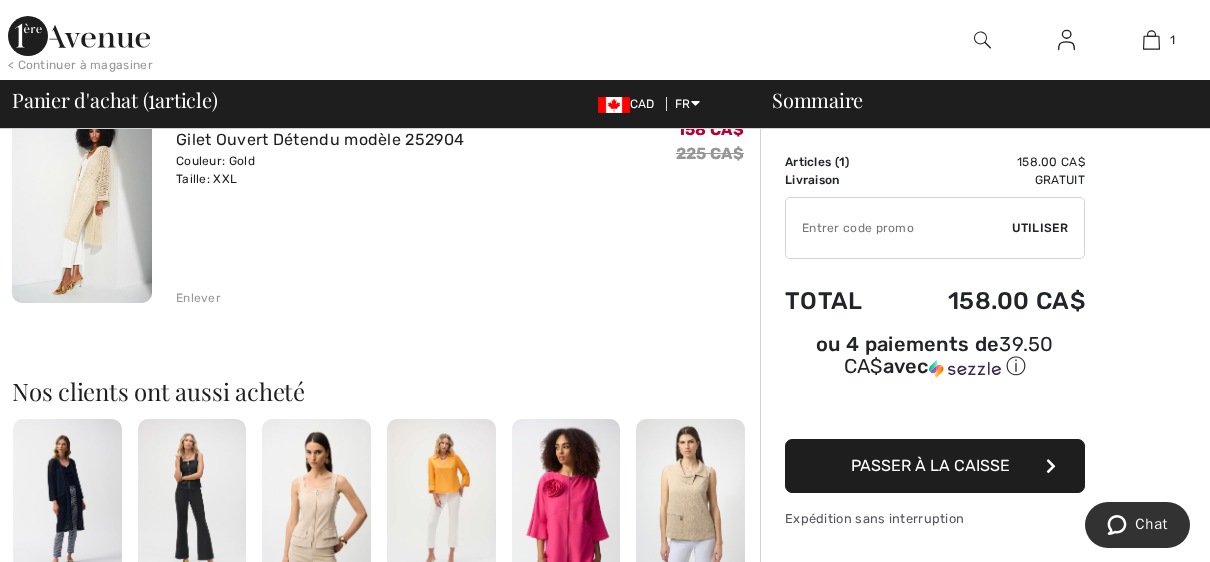 scroll, scrollTop: 0, scrollLeft: 0, axis: both 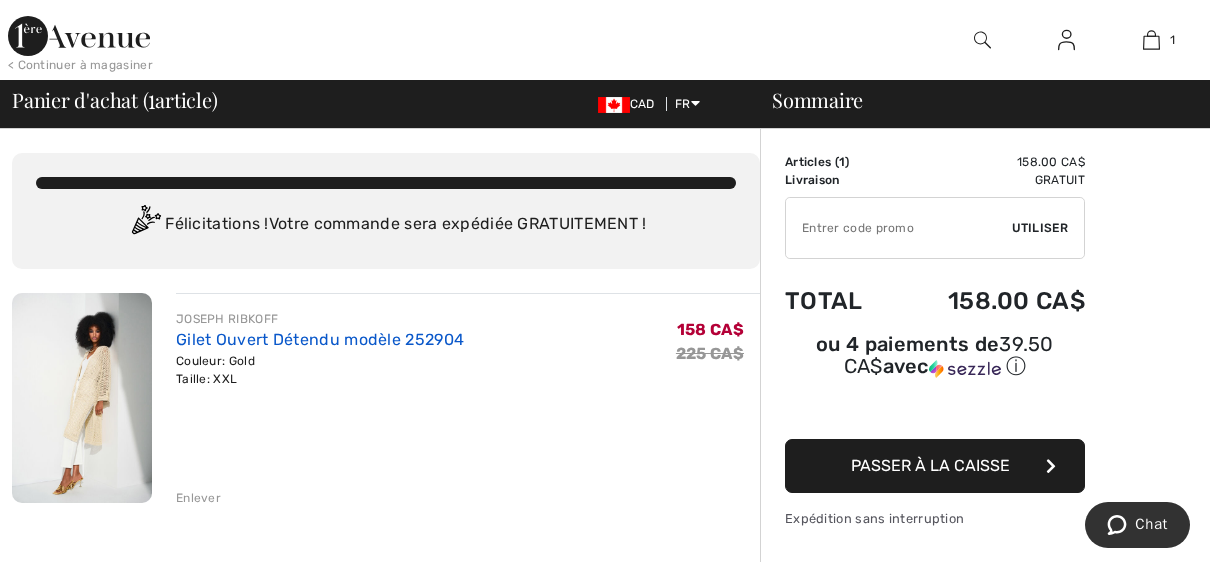 click on "Gilet Ouvert Détendu modèle 252904" at bounding box center [320, 339] 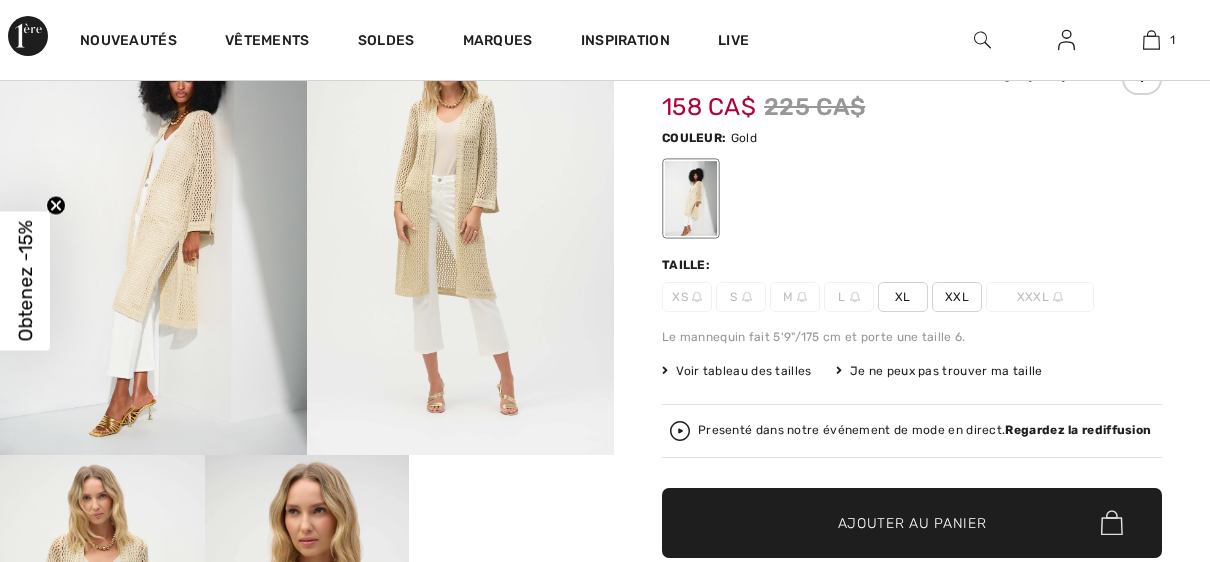 scroll, scrollTop: 200, scrollLeft: 0, axis: vertical 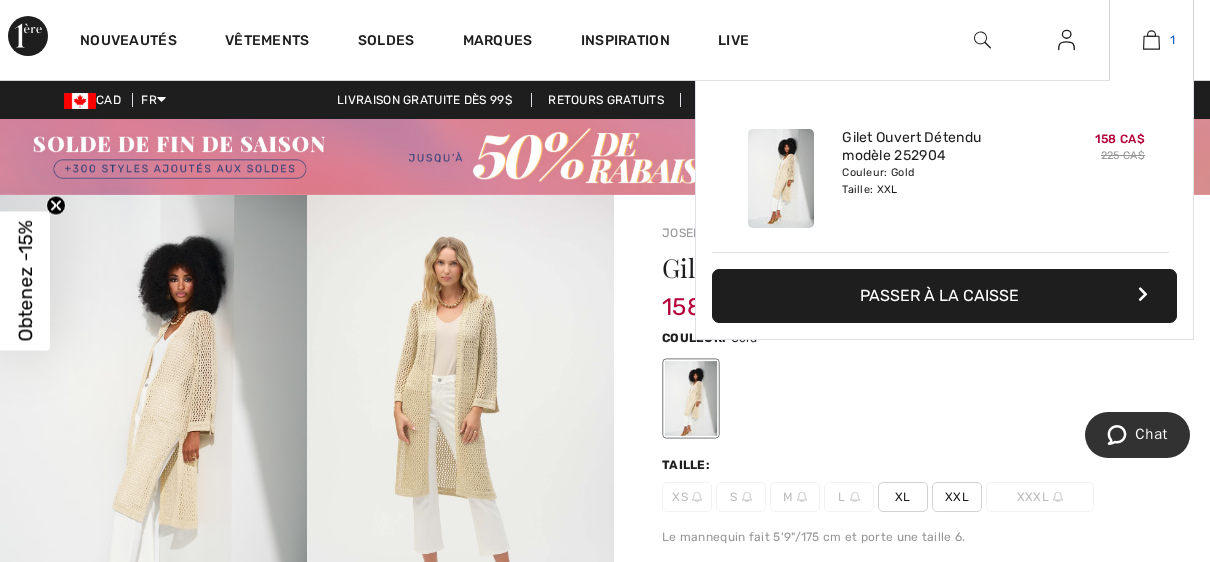 click at bounding box center (1151, 40) 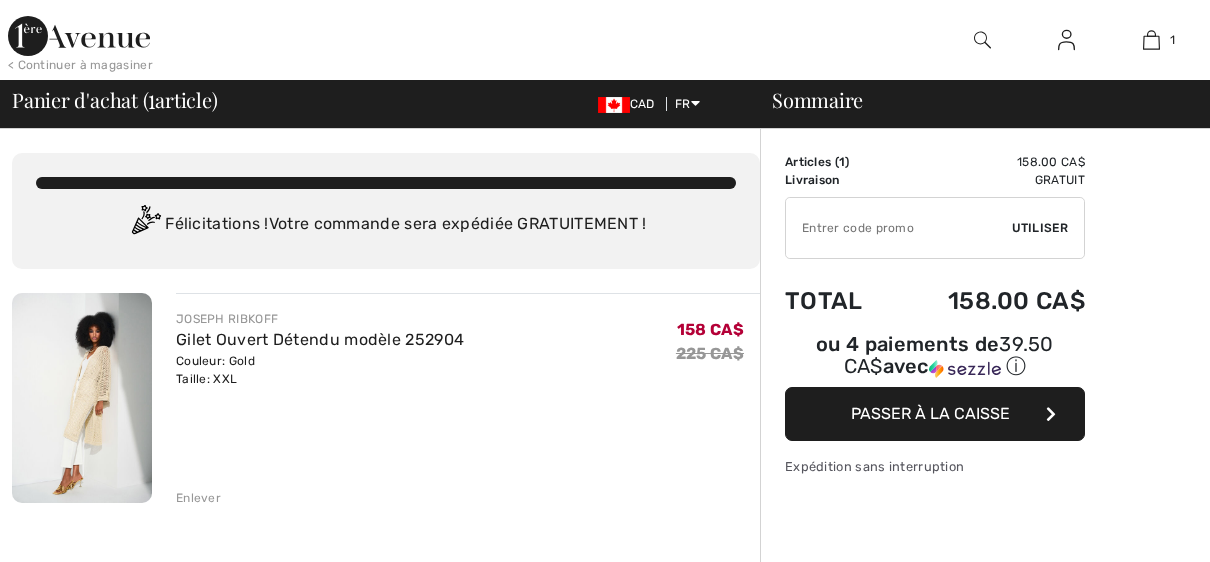 scroll, scrollTop: 0, scrollLeft: 0, axis: both 